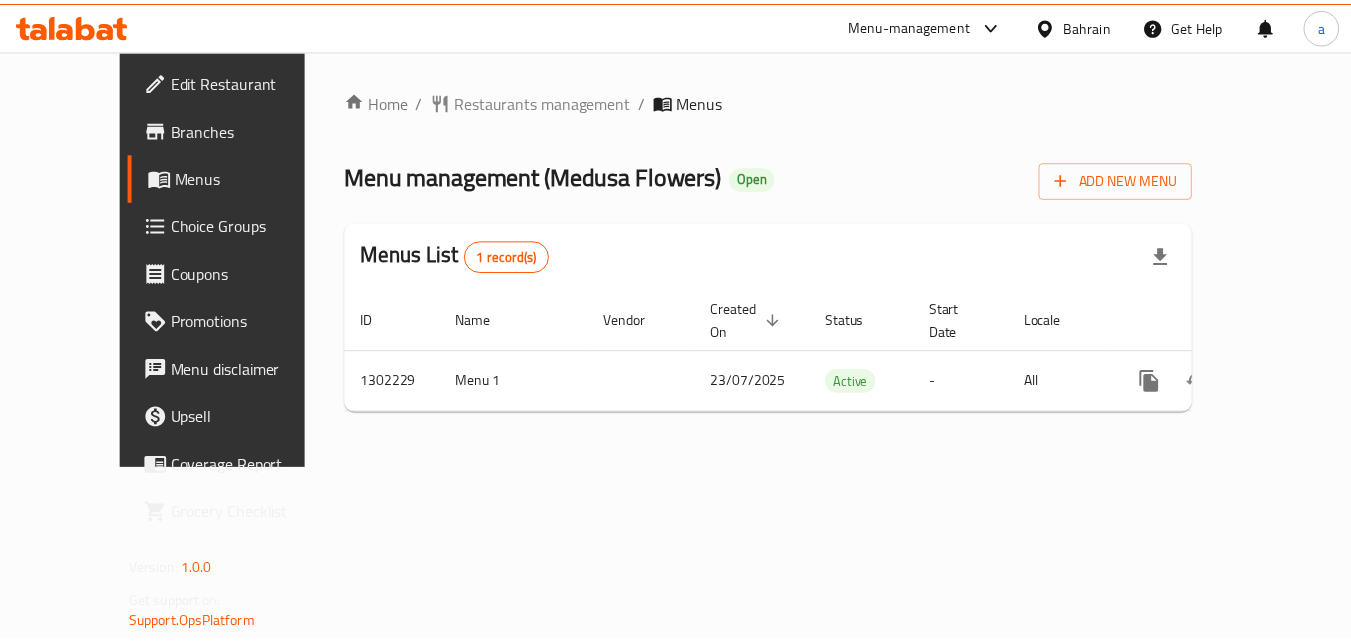 scroll, scrollTop: 0, scrollLeft: 0, axis: both 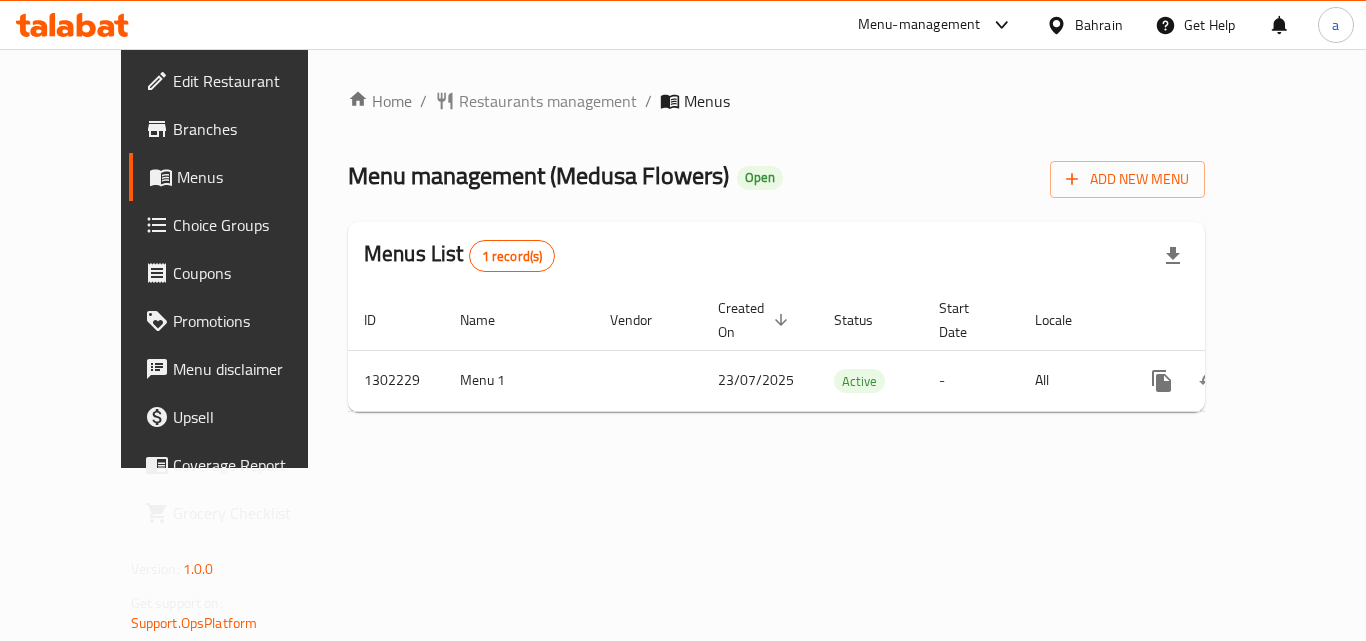 click on "Bahrain" at bounding box center [1099, 25] 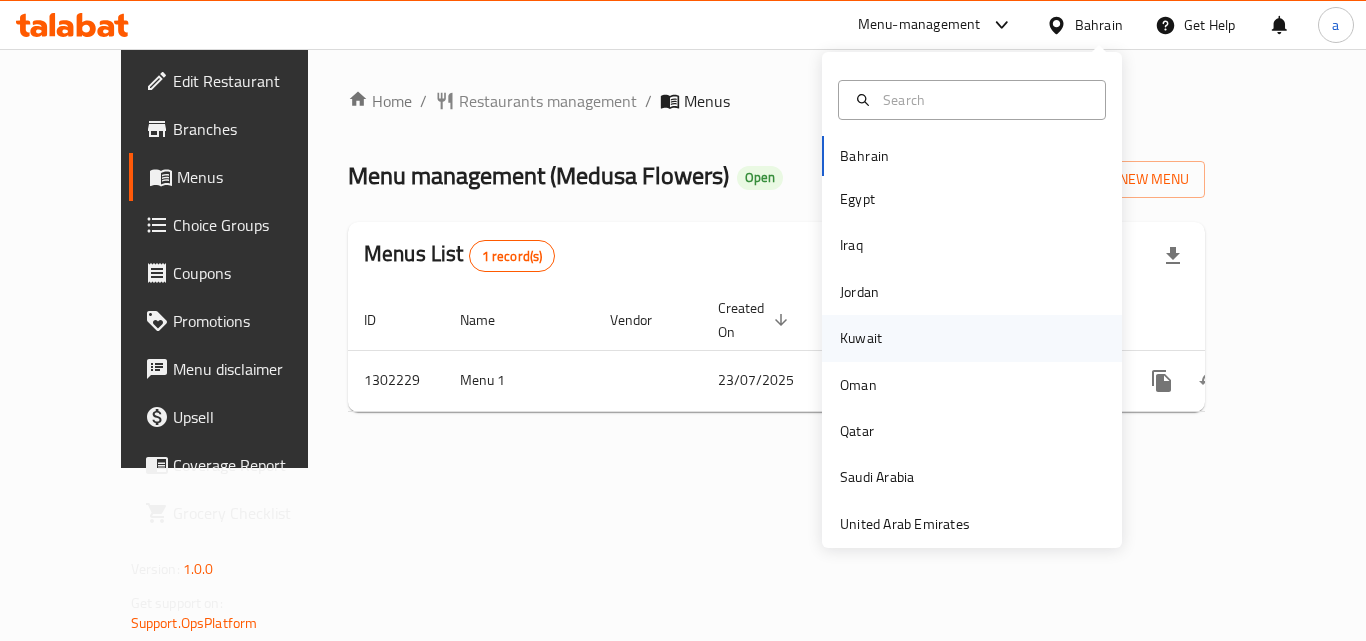 click on "Kuwait" at bounding box center [861, 338] 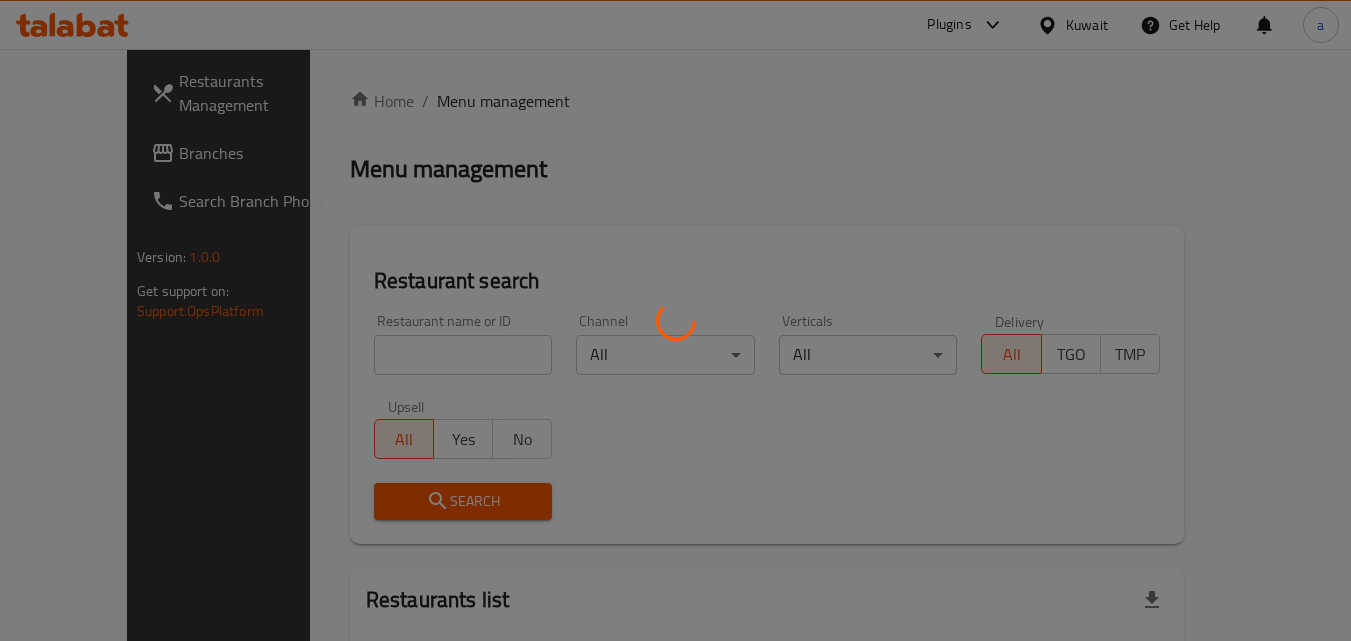 click at bounding box center (675, 320) 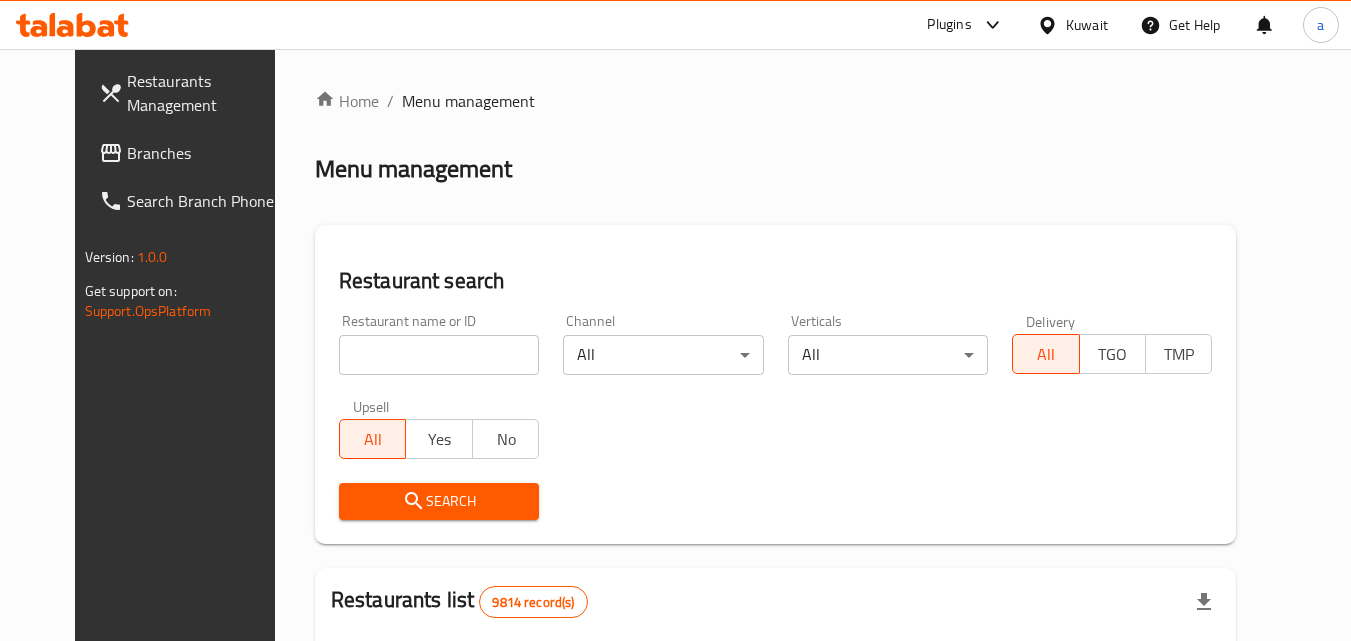 click on "Branches" at bounding box center (206, 153) 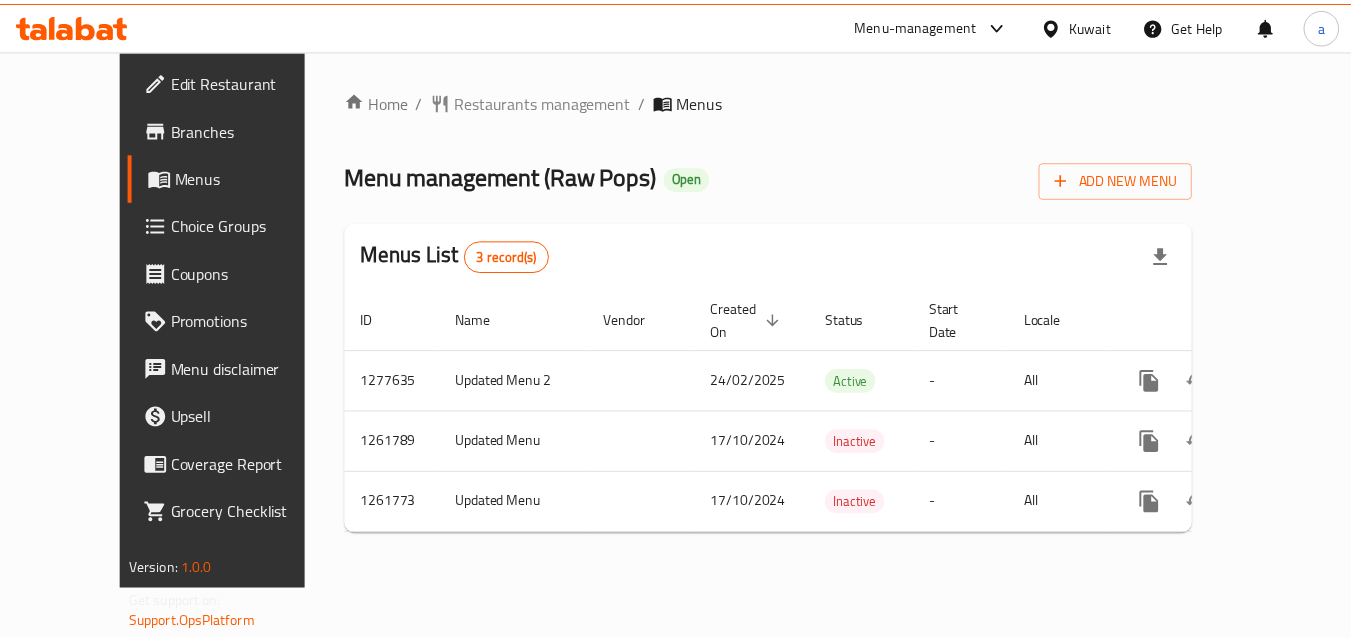 scroll, scrollTop: 0, scrollLeft: 0, axis: both 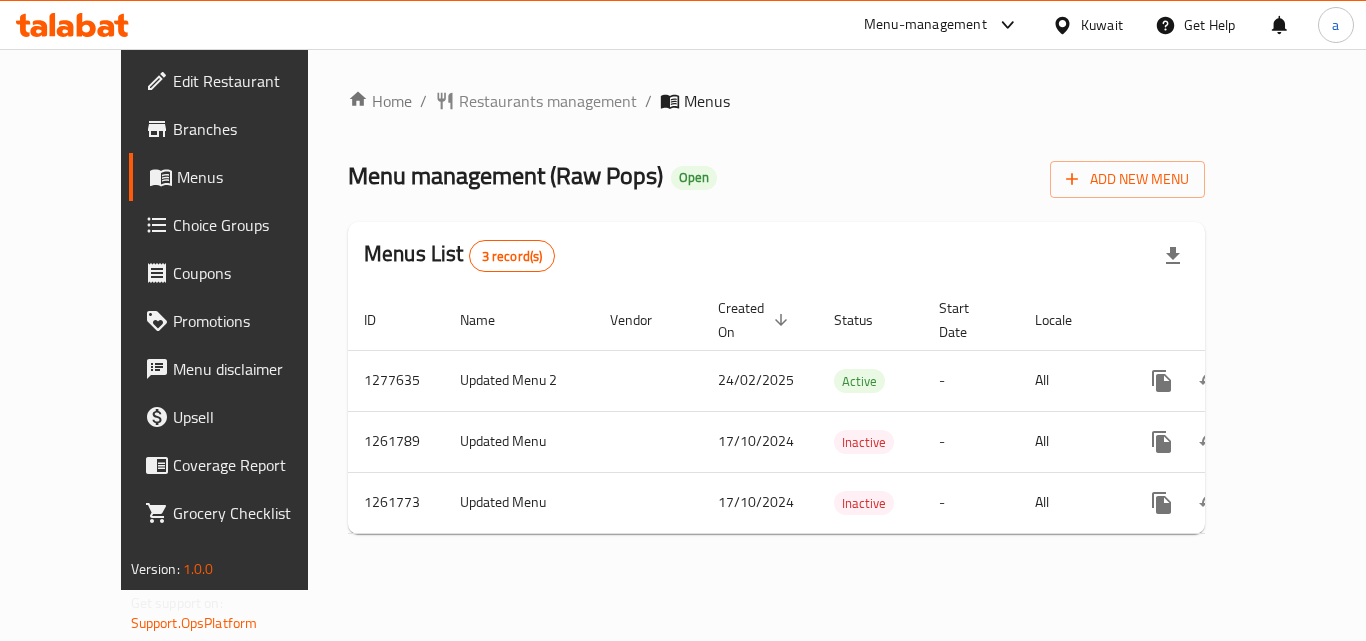 click at bounding box center [1066, 25] 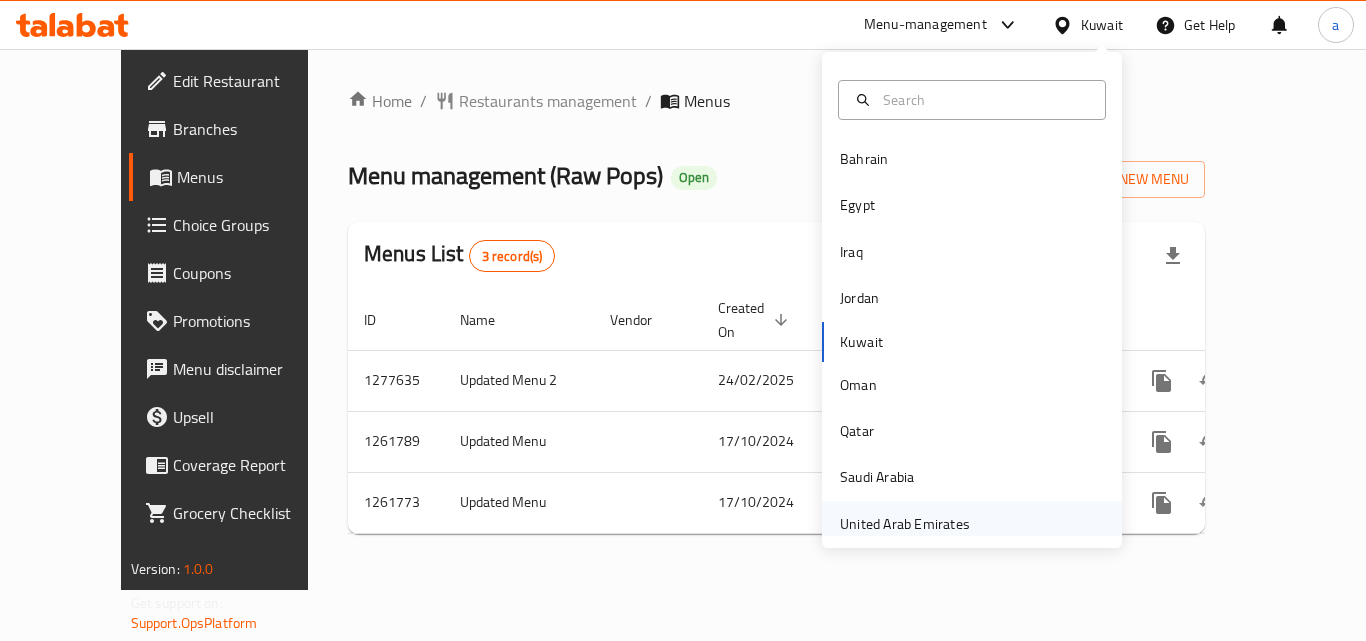 click on "United Arab Emirates" at bounding box center (905, 524) 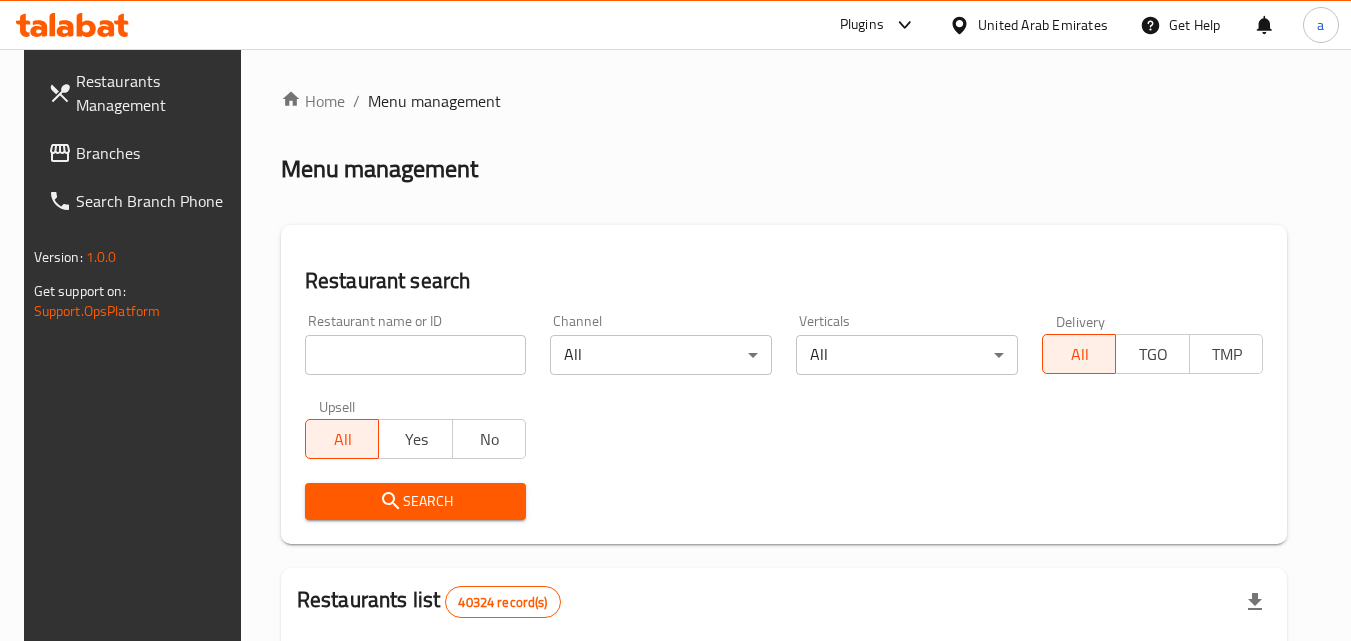 click on "Branches" at bounding box center [155, 153] 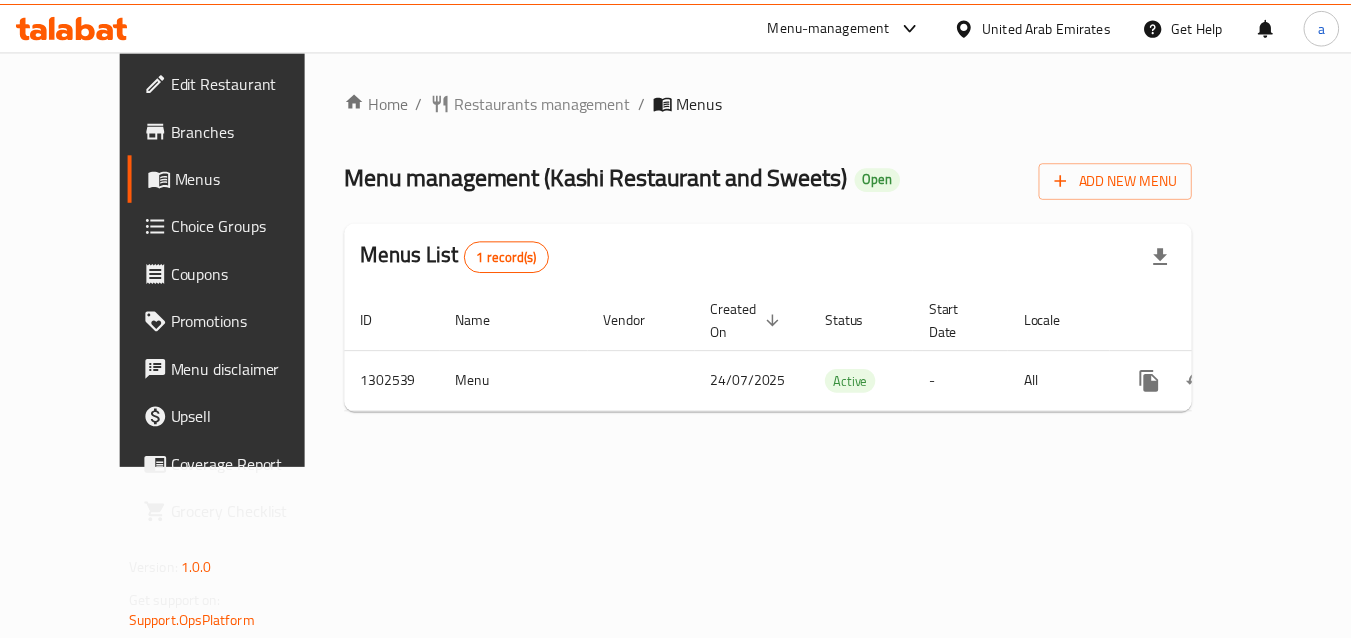 scroll, scrollTop: 0, scrollLeft: 0, axis: both 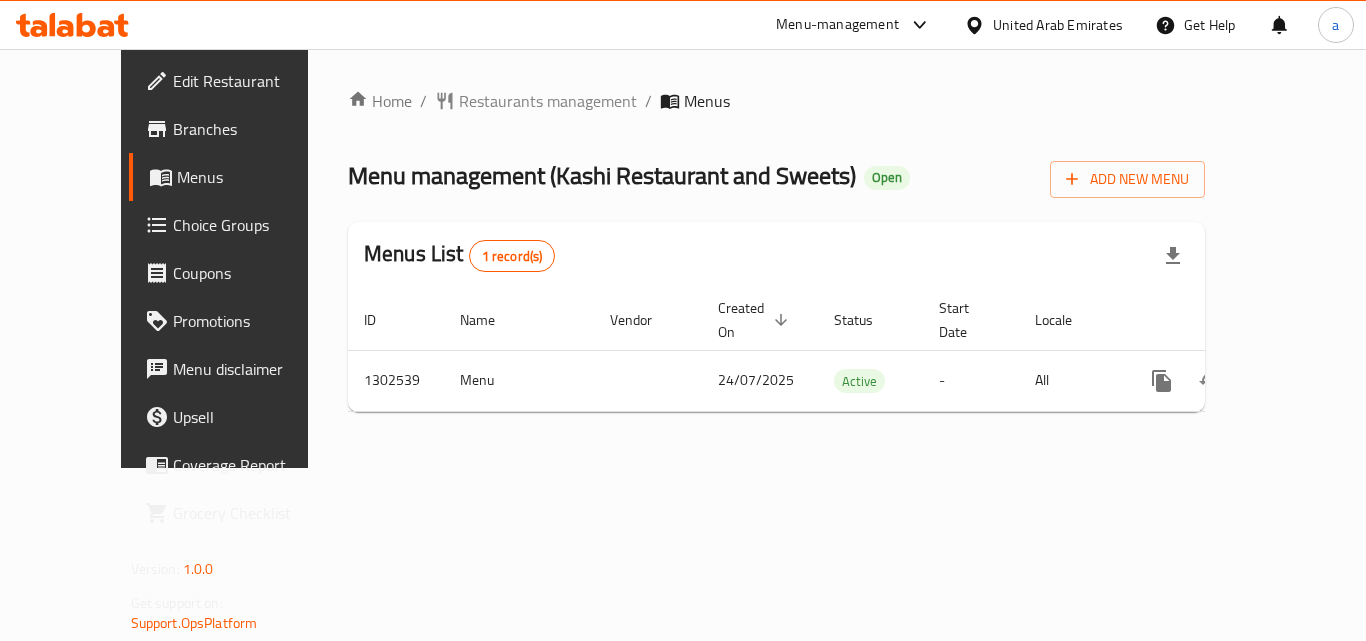 click on "United Arab Emirates" at bounding box center [1058, 25] 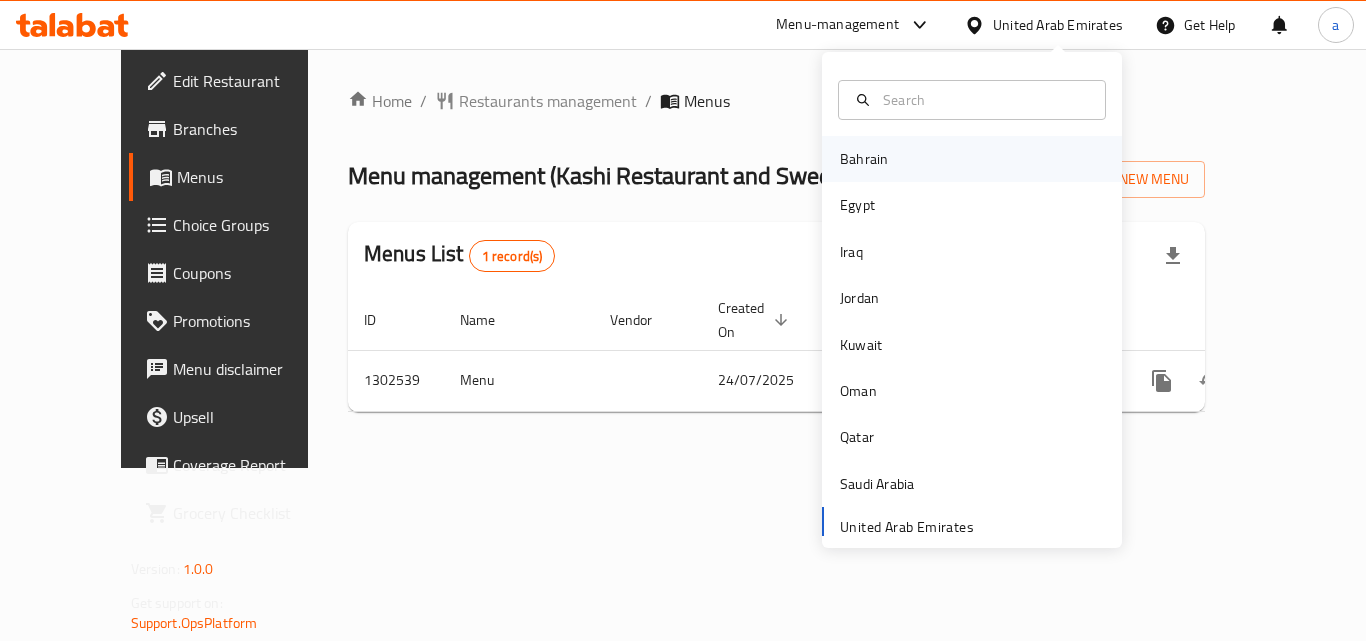 click on "Bahrain" at bounding box center [864, 159] 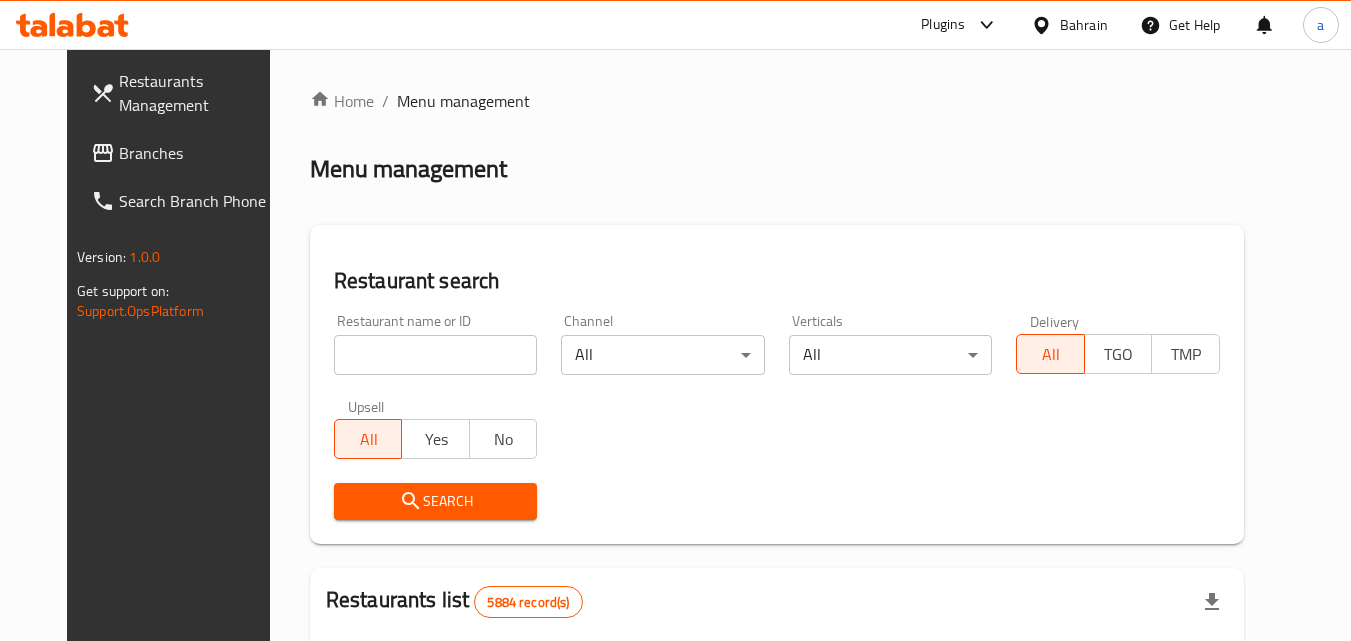 click on "Branches" at bounding box center (198, 153) 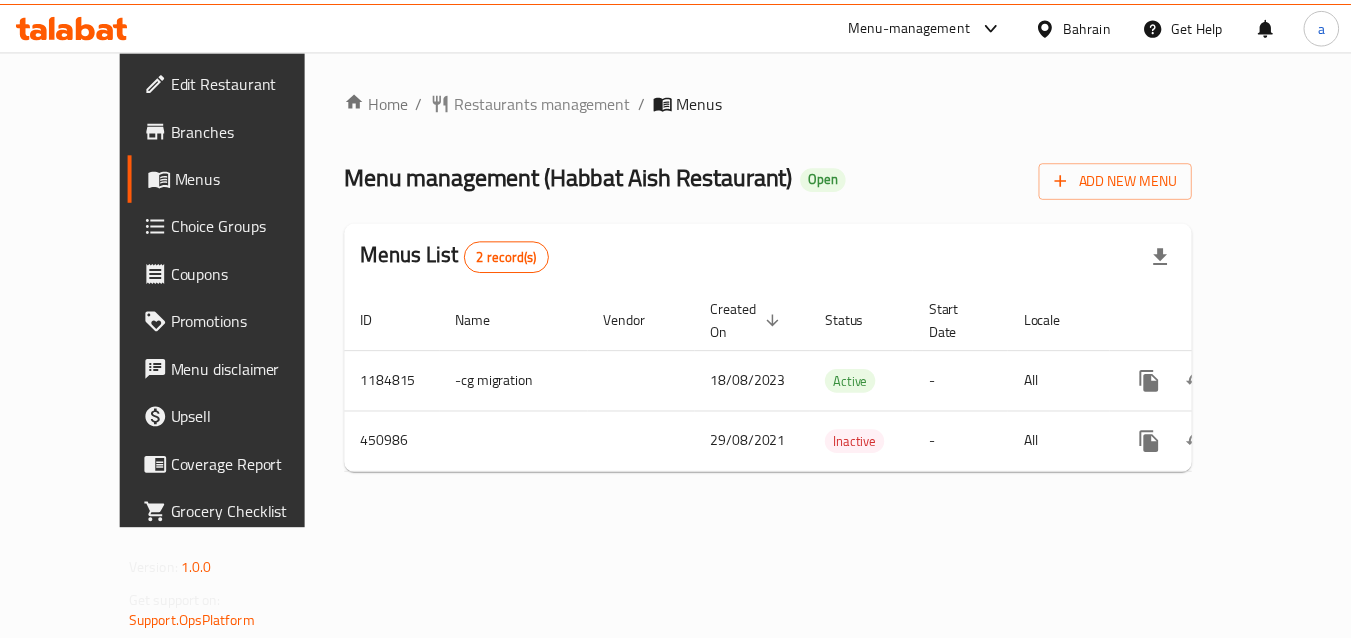 scroll, scrollTop: 0, scrollLeft: 0, axis: both 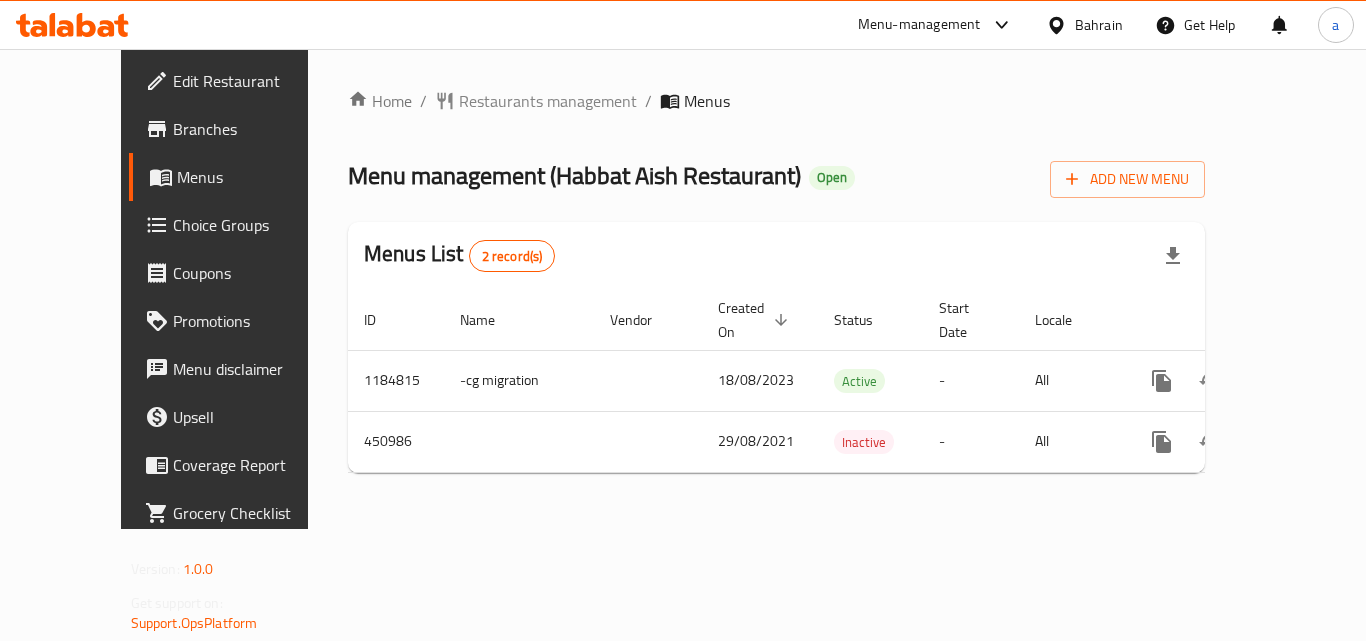 click on "Bahrain" at bounding box center [1084, 25] 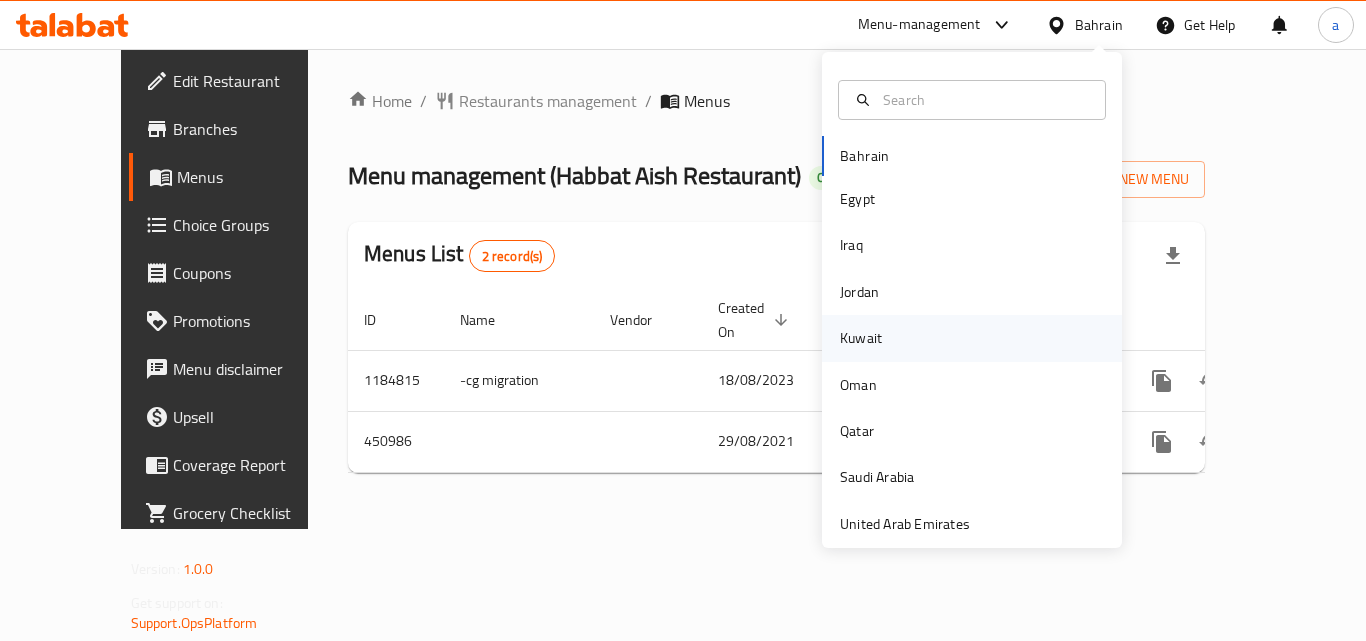 click on "Kuwait" at bounding box center [861, 338] 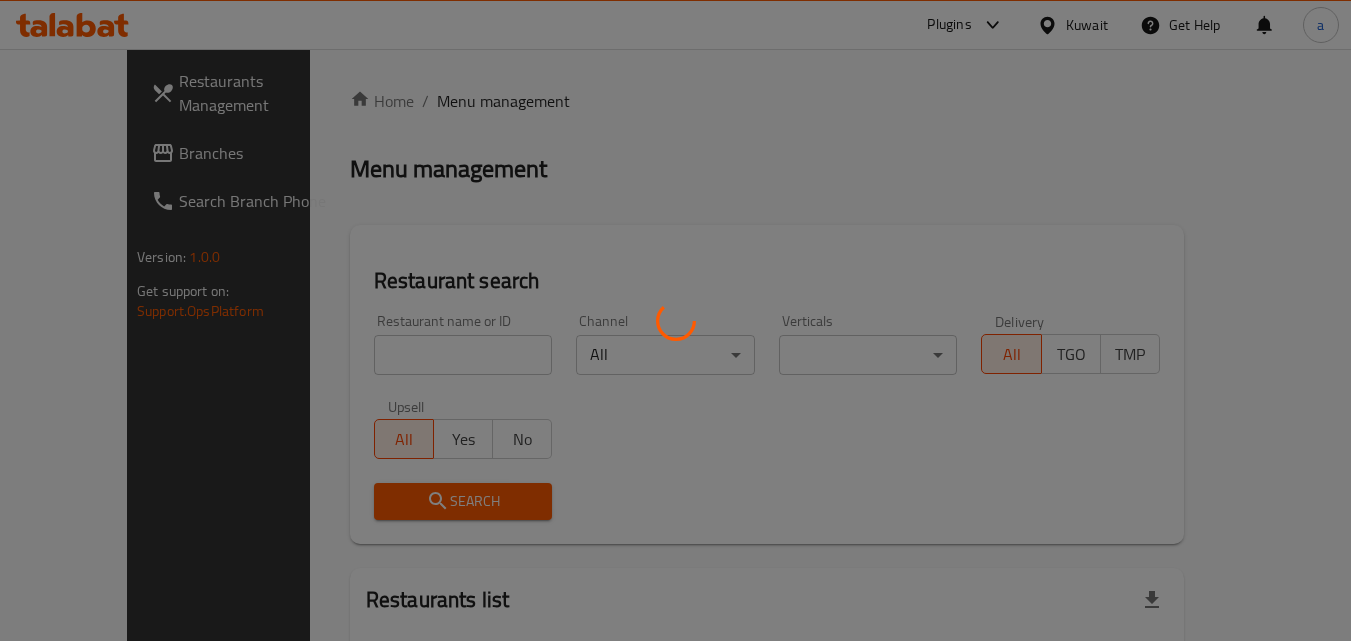 click at bounding box center (675, 320) 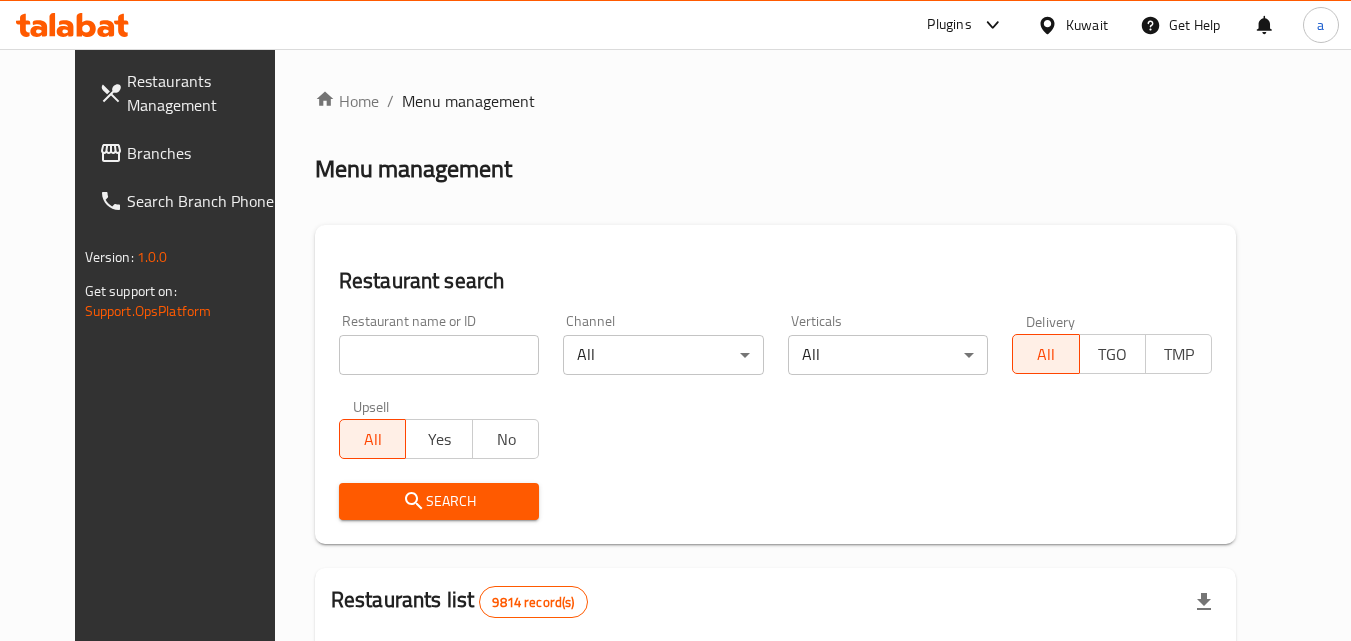 click on "Kuwait" at bounding box center (1087, 25) 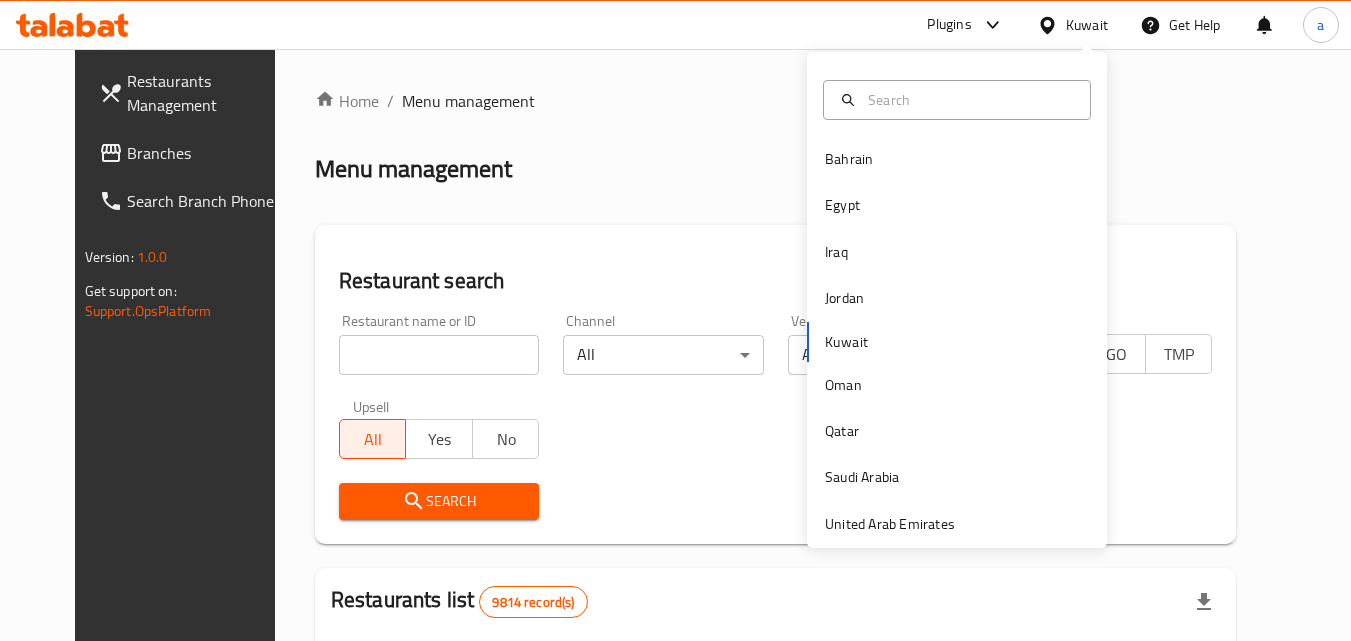click on "Bahrain Egypt Iraq Jordan Kuwait Oman Qatar Saudi Arabia United Arab Emirates" at bounding box center (957, 341) 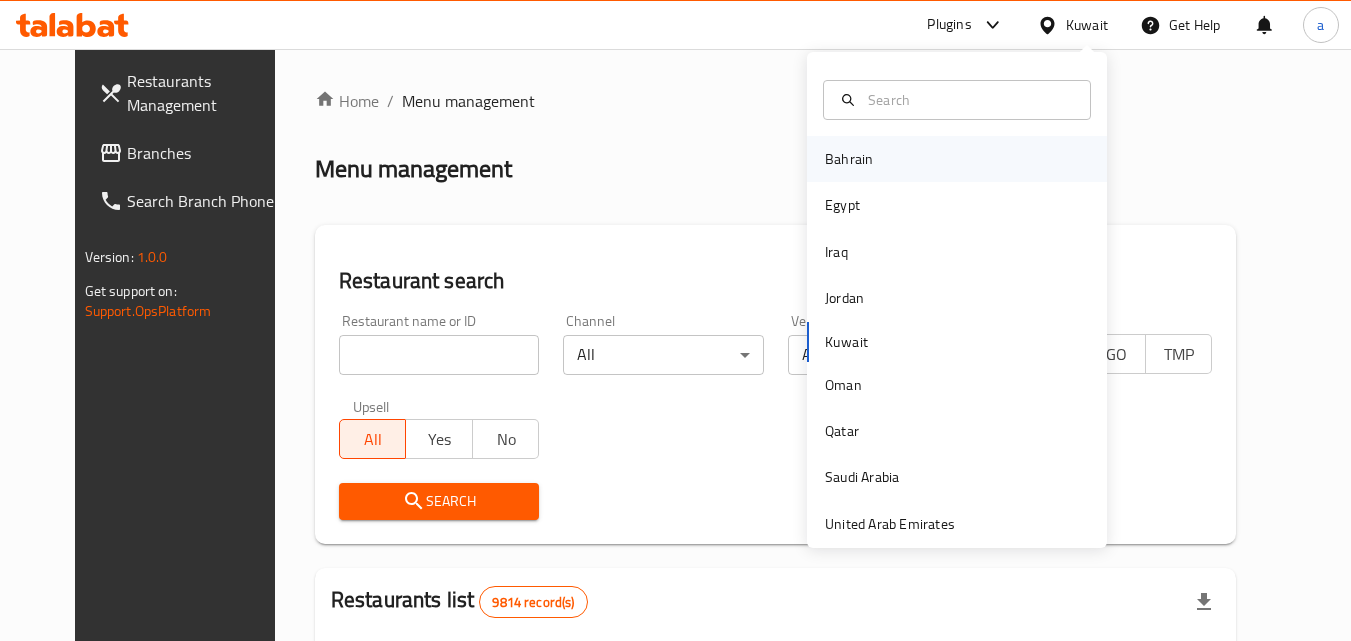 click on "Bahrain" at bounding box center (849, 159) 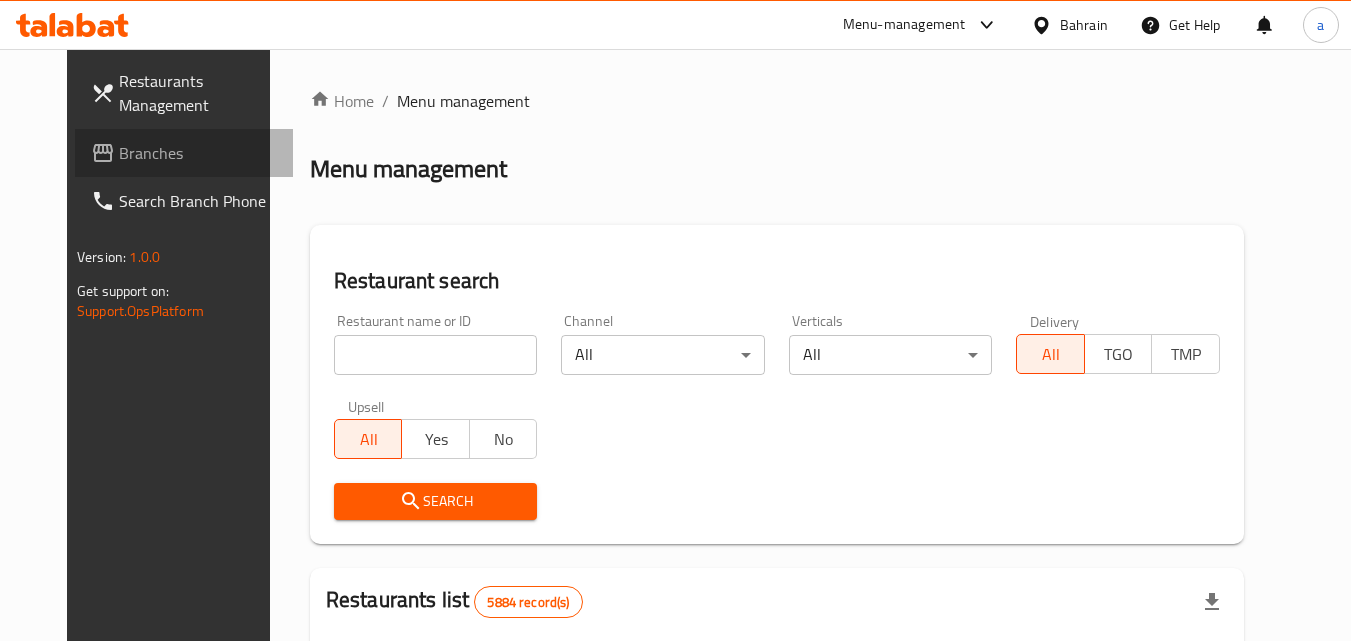 click on "Branches" at bounding box center [198, 153] 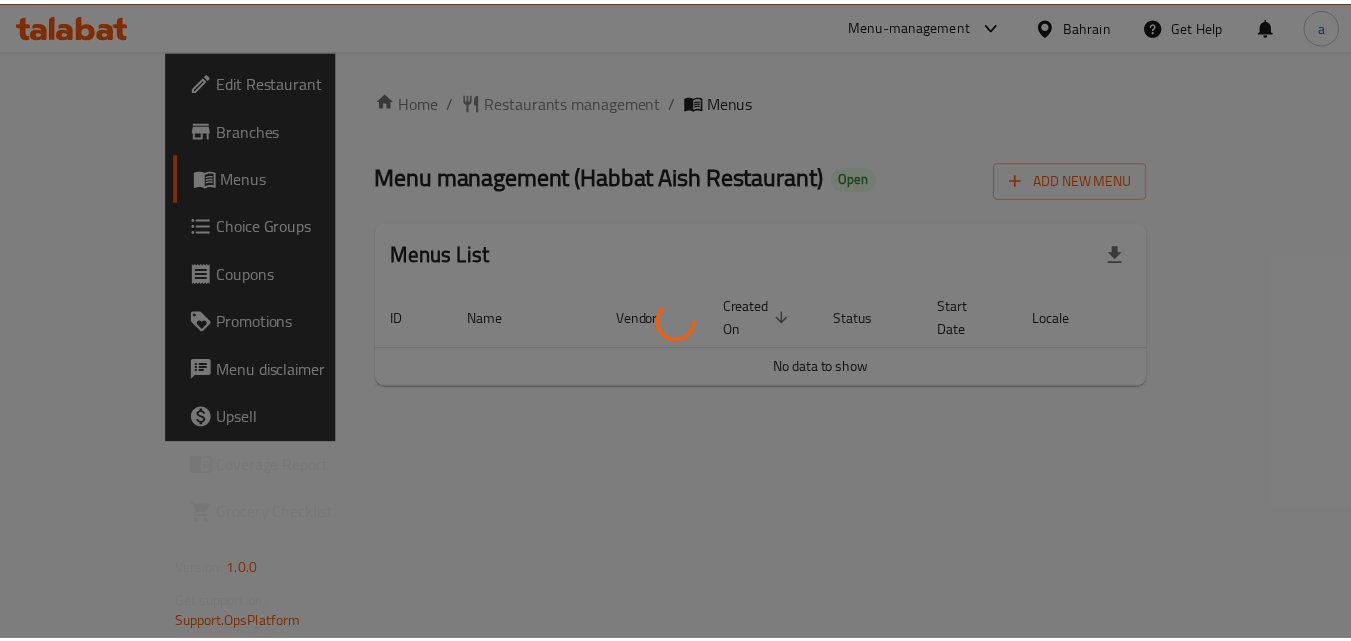 scroll, scrollTop: 0, scrollLeft: 0, axis: both 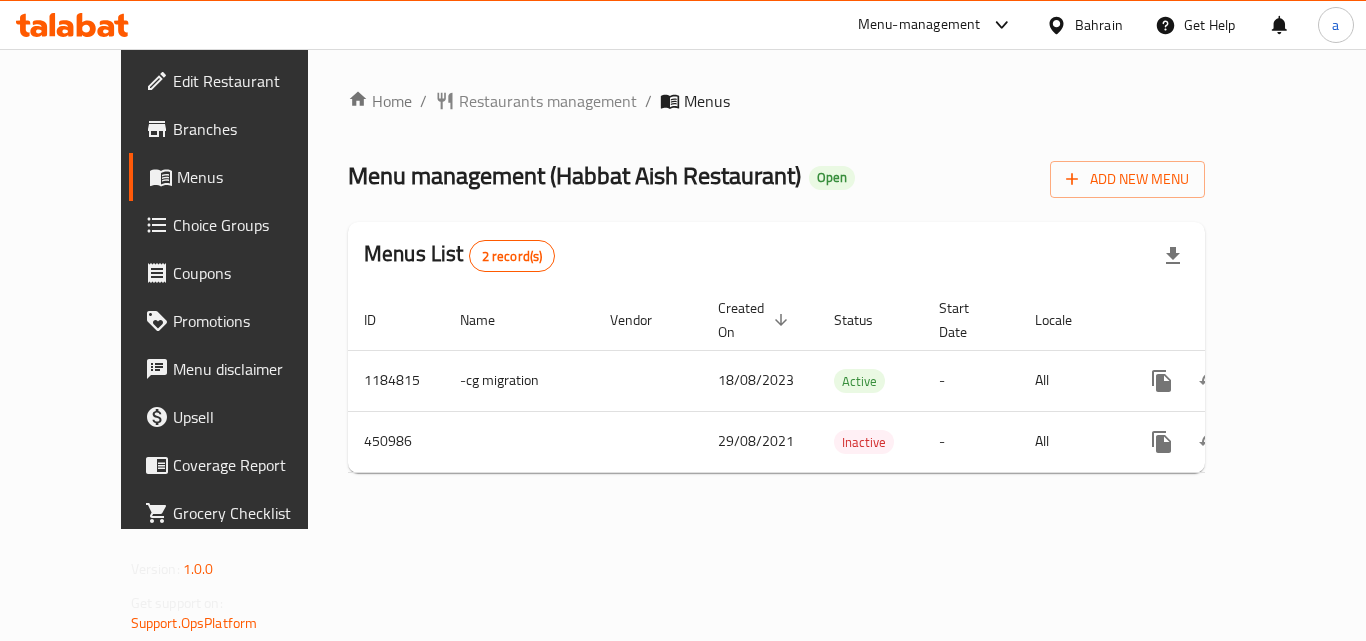 click 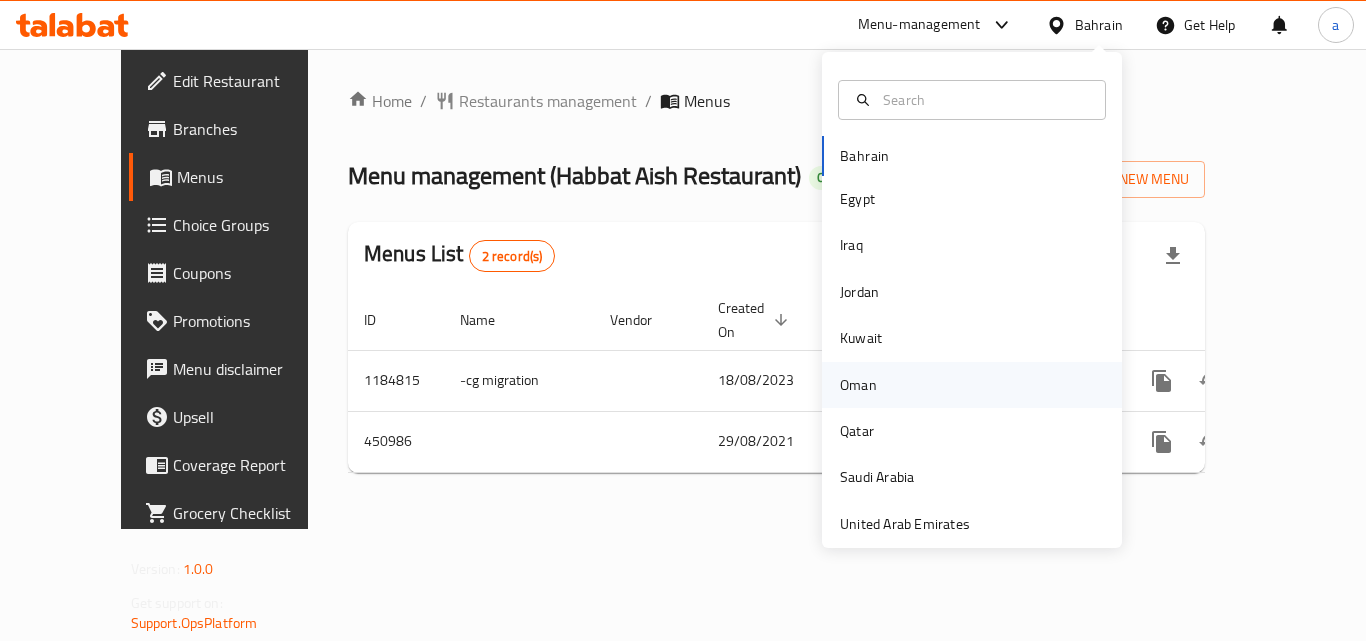 click on "Oman" at bounding box center [858, 385] 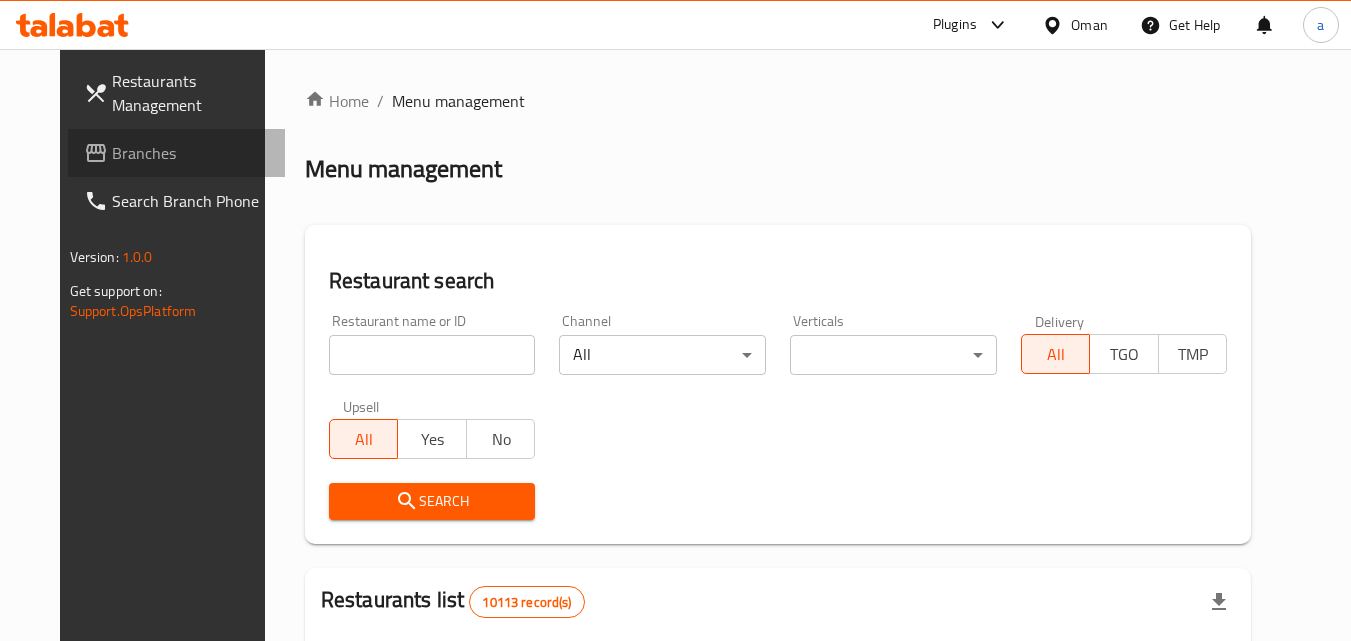click on "Branches" at bounding box center [191, 153] 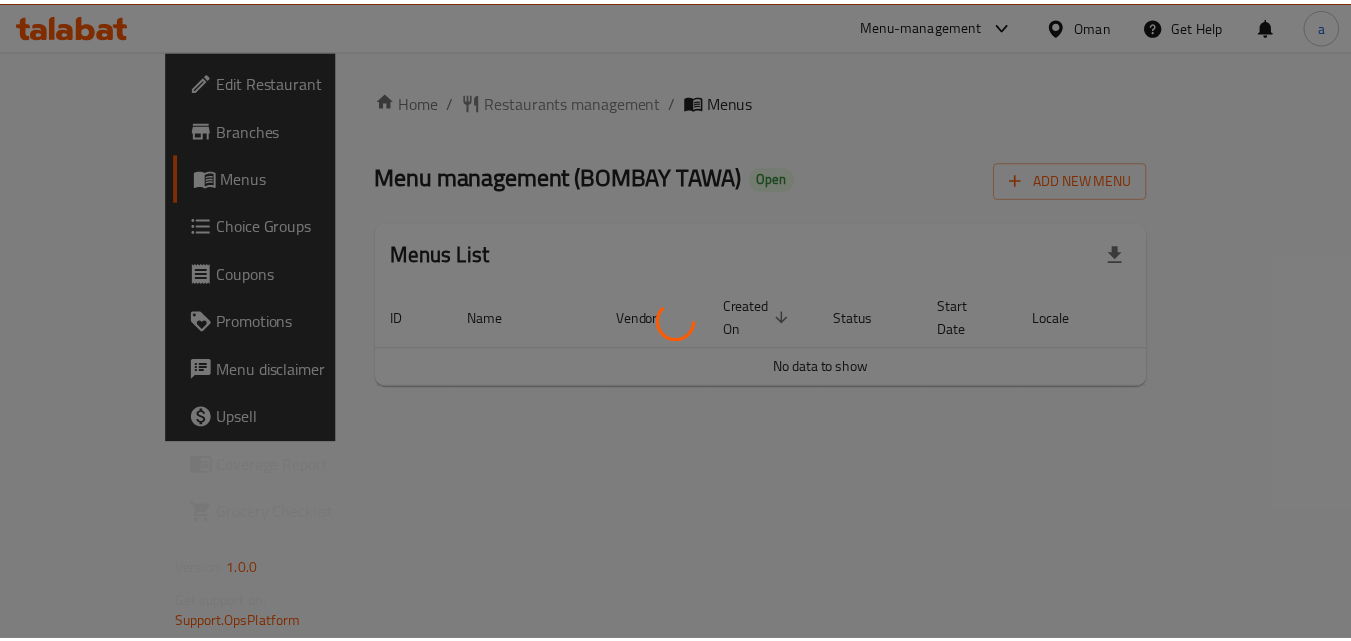 scroll, scrollTop: 0, scrollLeft: 0, axis: both 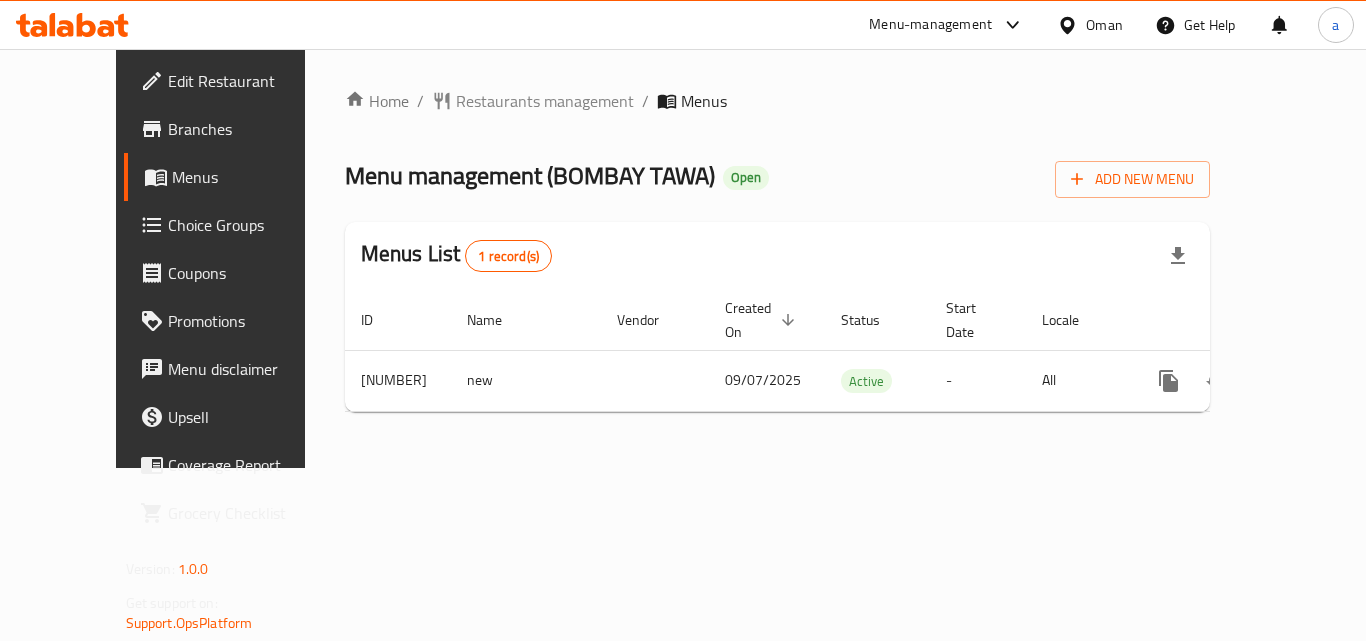 click at bounding box center (1071, 25) 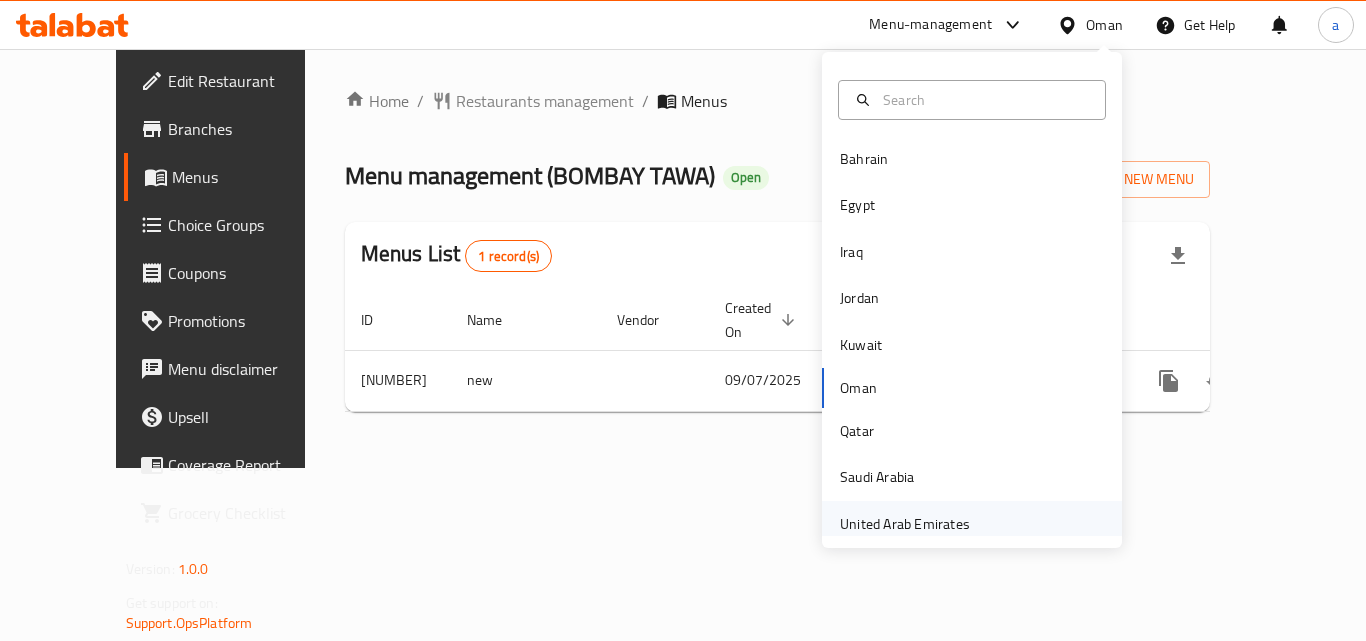 click on "United Arab Emirates" at bounding box center (905, 524) 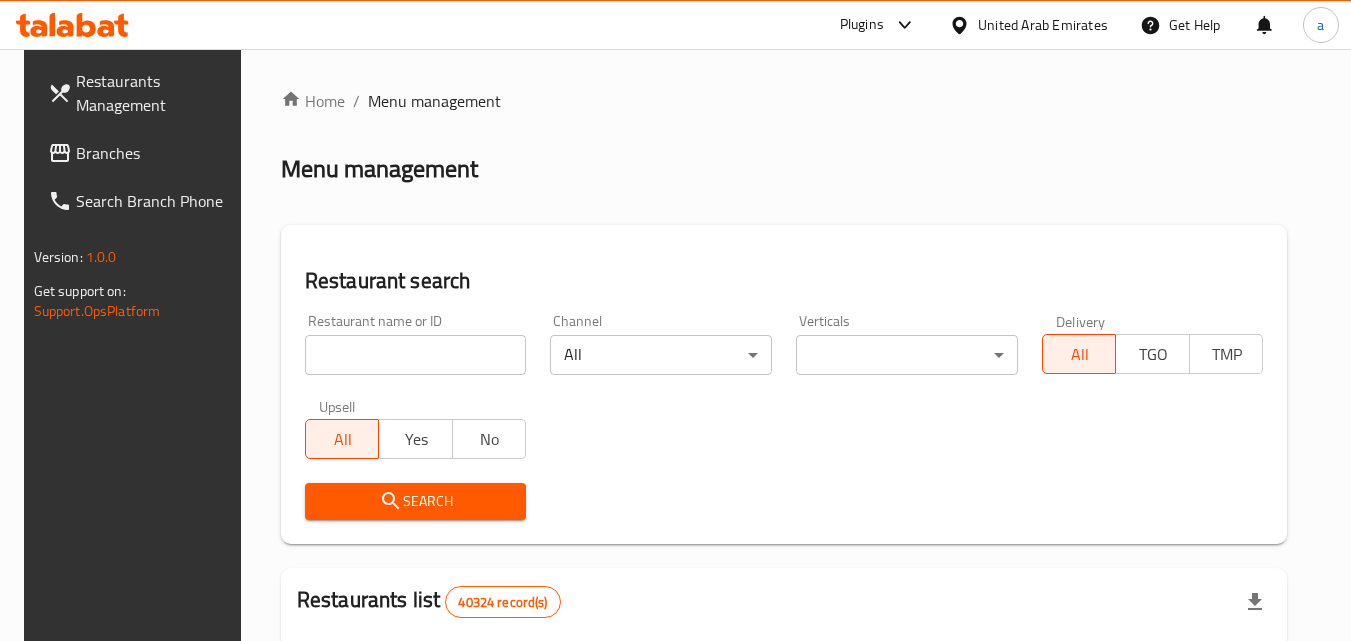 click on "Branches" at bounding box center [155, 153] 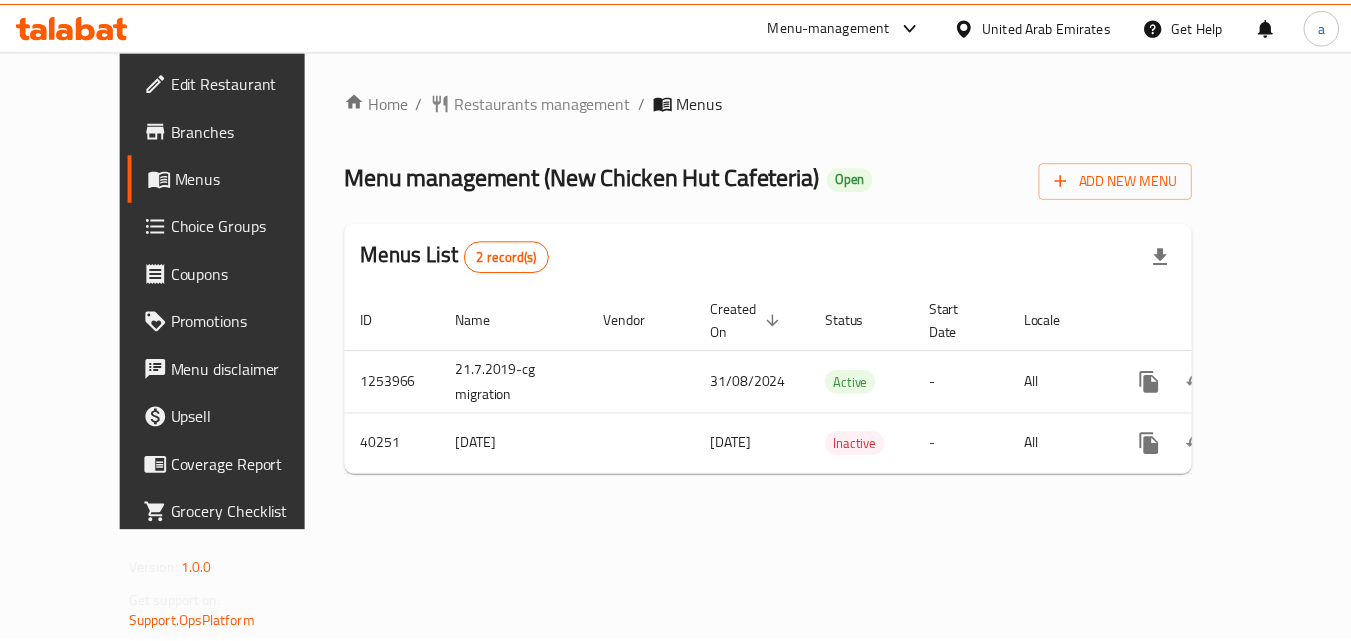 scroll, scrollTop: 0, scrollLeft: 0, axis: both 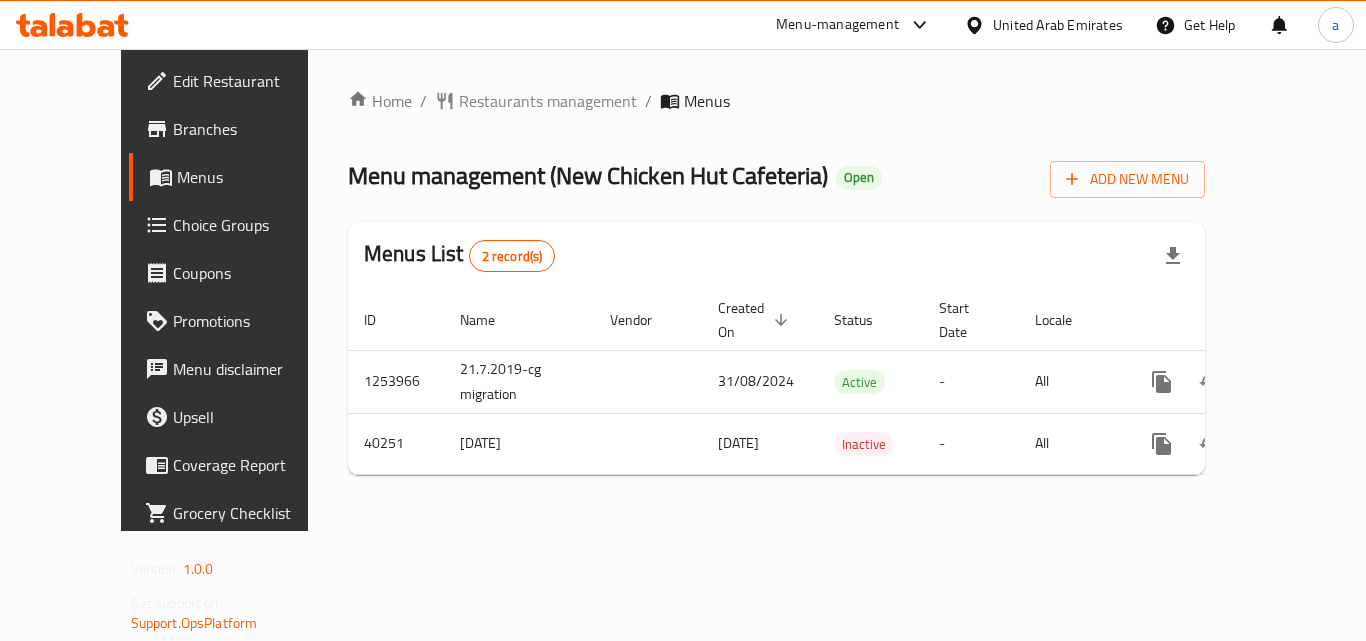 click on "United Arab Emirates" at bounding box center [1058, 25] 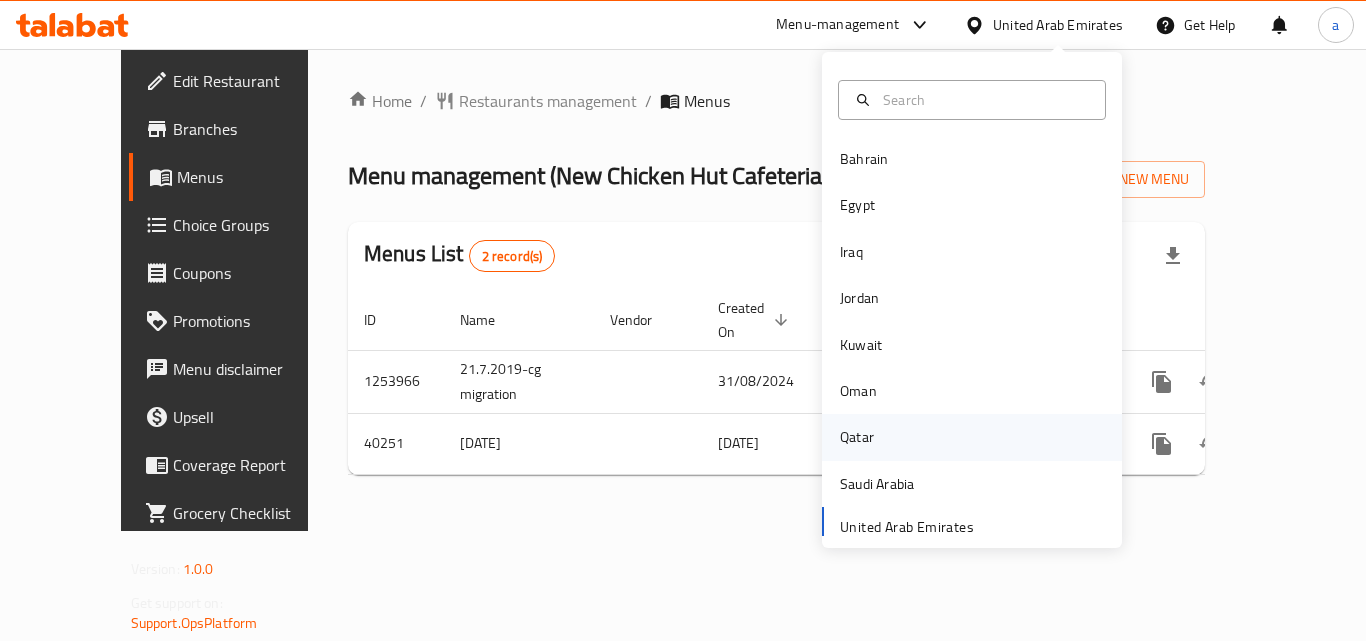 click on "Qatar" at bounding box center (972, 437) 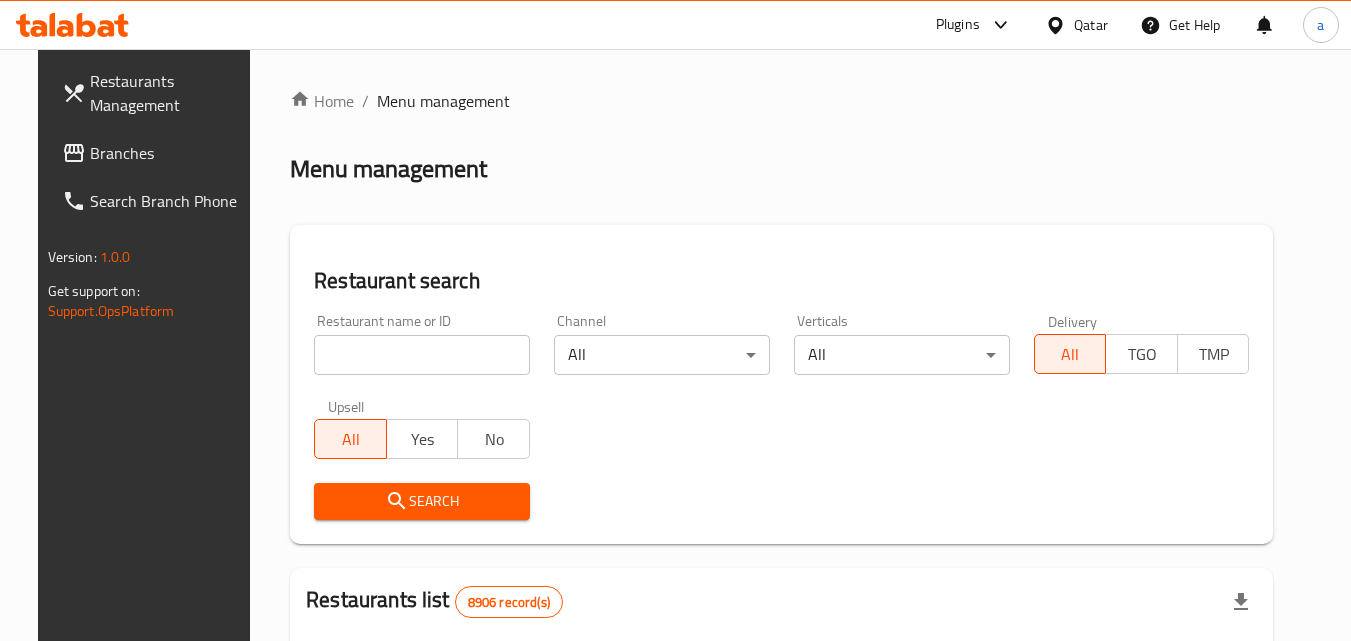 click on "​ Plugins Qatar Get Help a   Restaurants Management   Branches   Search Branch Phone  Version:    1.0.0  Get support on:    Support.OpsPlatform Home / Menu management Menu management Restaurant search Restaurant name or ID Restaurant name or ID Channel All ​ Verticals All ​ Delivery All TGO TMP Upsell All Yes No   Search Restaurants list   8906 record(s) ID sorted ascending Name (En) Name (Ar) Ref. Name Logo Branches Open Busy Closed POS group Status Action 639 Hardee's هارديز TMP 23 18 0 0 Americana-Digital OPEN 663 Jabal Lebnan جبل لبنان 1 1 0 0 HIDDEN 664 Kanafji كنفجي 1 1 0 0 HIDDEN 665 Take Away تيك آوي 1 1 0 0 HIDDEN 666 Zaman Al-Khair Restaurant مطعم زمان الخير 1 0 0 0 INACTIVE 667 Al-Rabwah الربوة 1 0 0 0 INACTIVE 672 Bait Jedy بيت جدي 1 1 0 0 HIDDEN 673 Coffee Centre مركز القهوة 1 0 0 0 INACTIVE 676 Morning fresh مورنيج فريش 1 1 0 0 HIDDEN 680 Al-Qarmouty القرموطي 1 0 0 0 HIDDEN Rows per page: 10 1-10 of 8906" at bounding box center (675, 345) 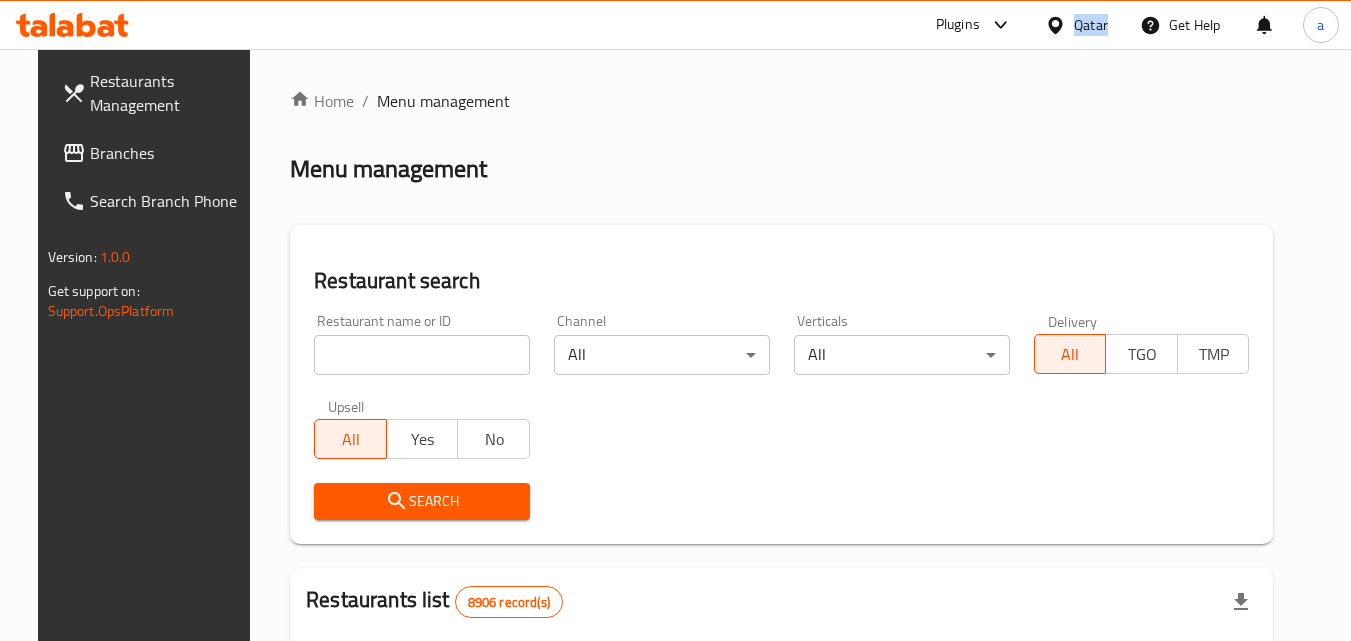 click on "Qatar" at bounding box center [1091, 25] 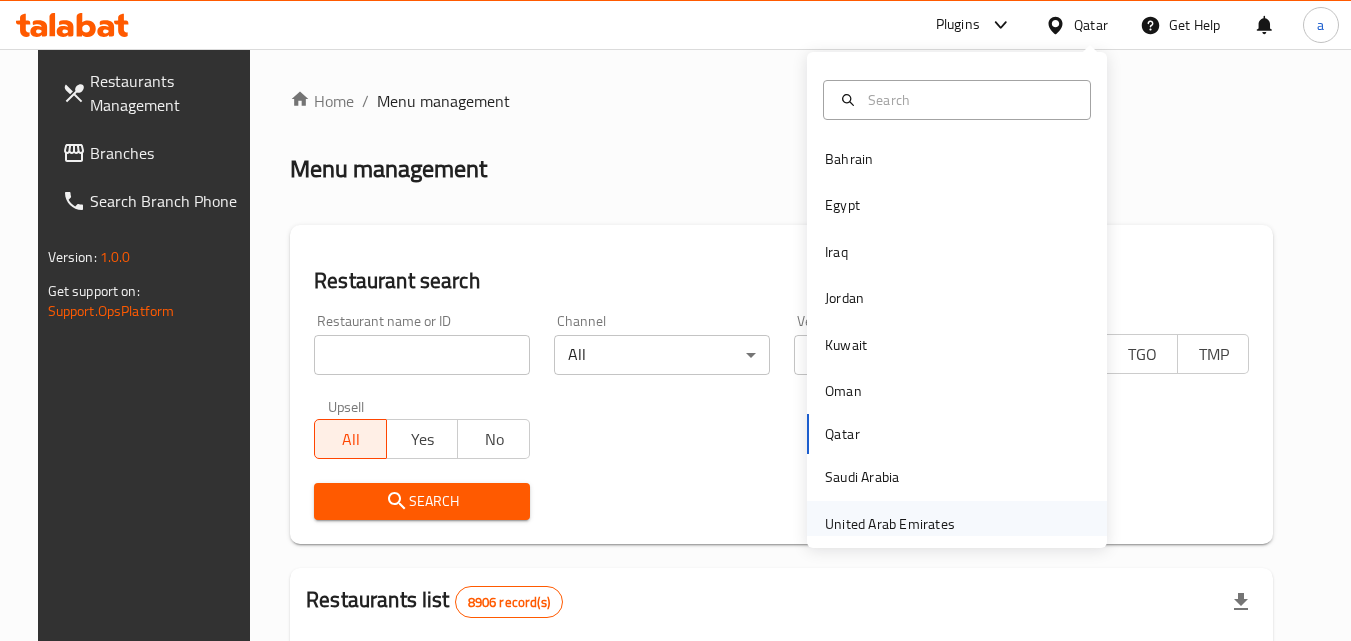 click on "United Arab Emirates" at bounding box center [890, 524] 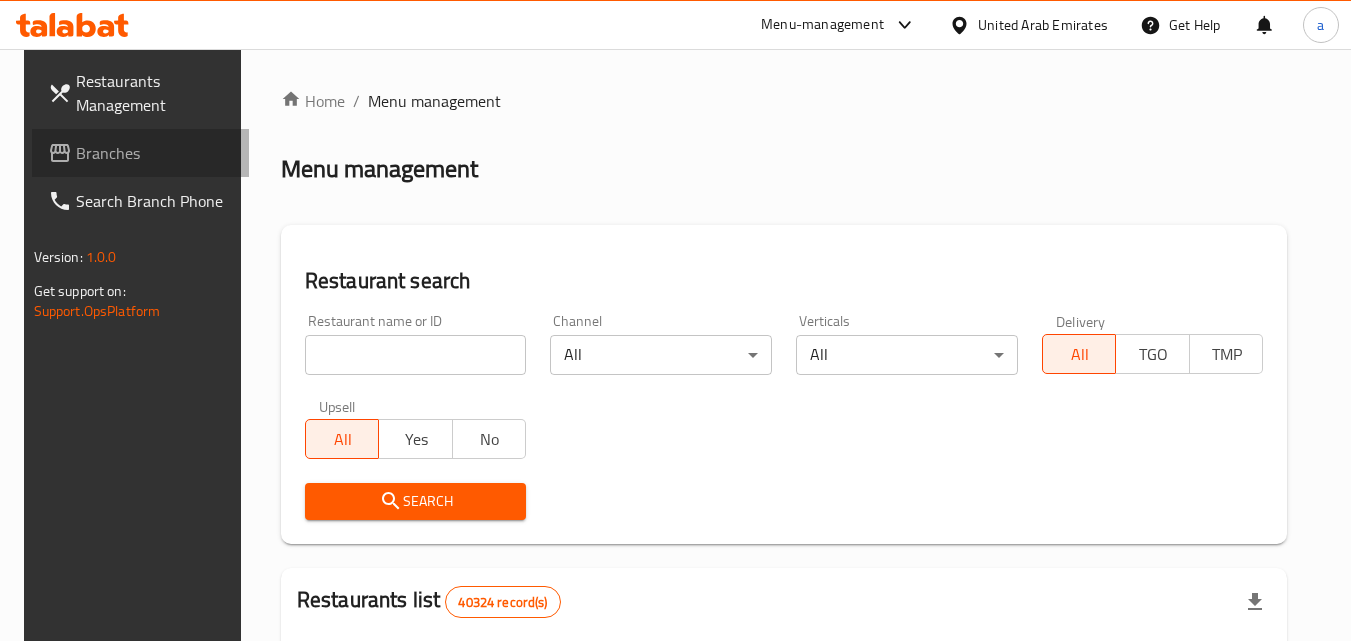 click on "Branches" at bounding box center (155, 153) 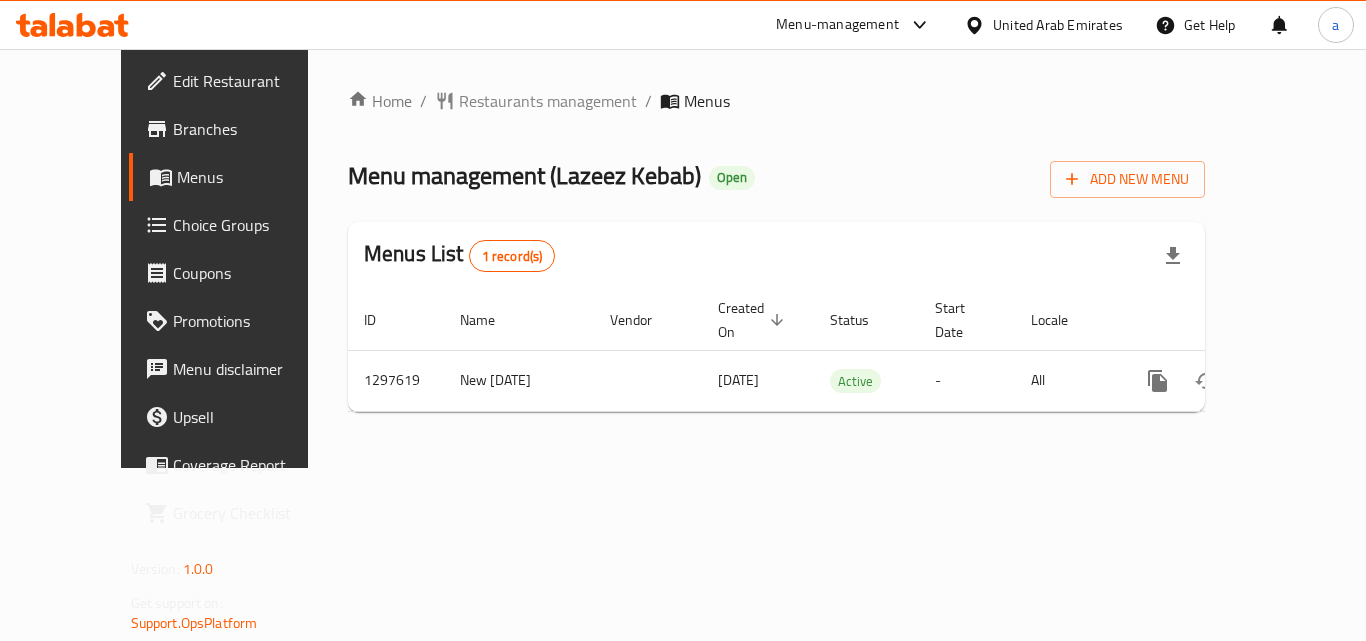 scroll, scrollTop: 0, scrollLeft: 0, axis: both 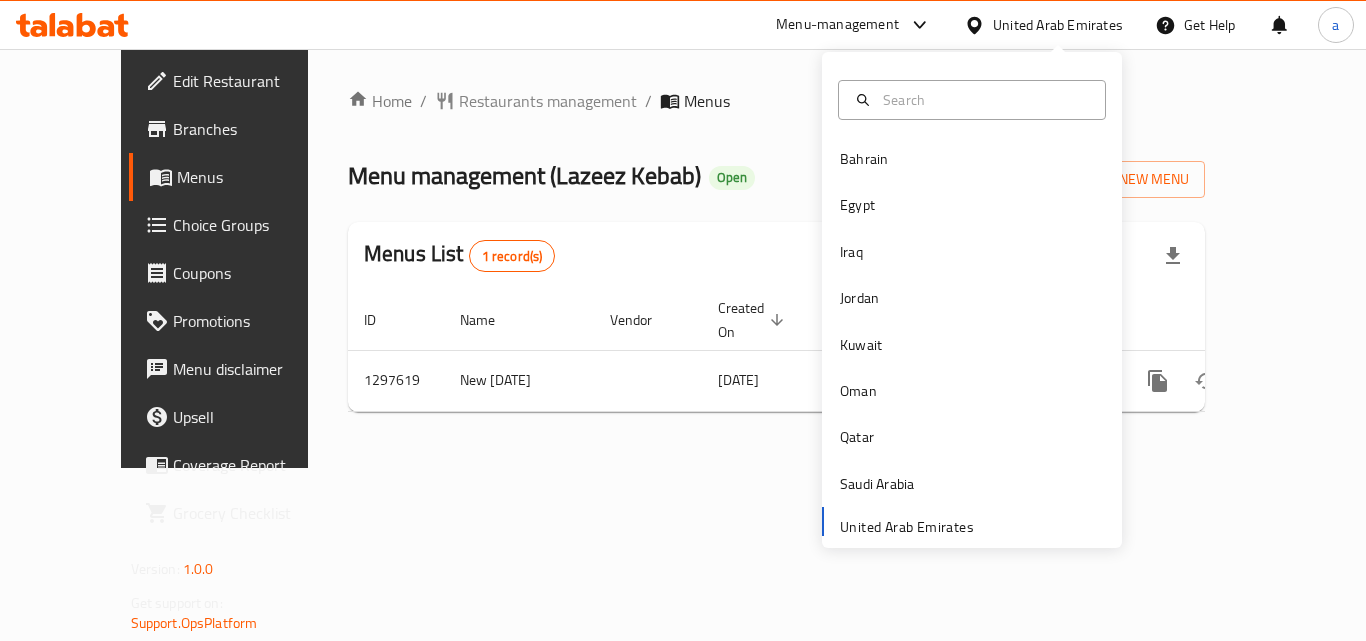 click on "Home / Restaurants management / Menus Menu management ( Lazeez Kebab )  Open Add New Menu Menus List   1 record(s) ID Name Vendor Created On sorted descending Status Start Date Locale Actions 1297619 New [DATE] [DATE] Active - All" at bounding box center (776, 258) 